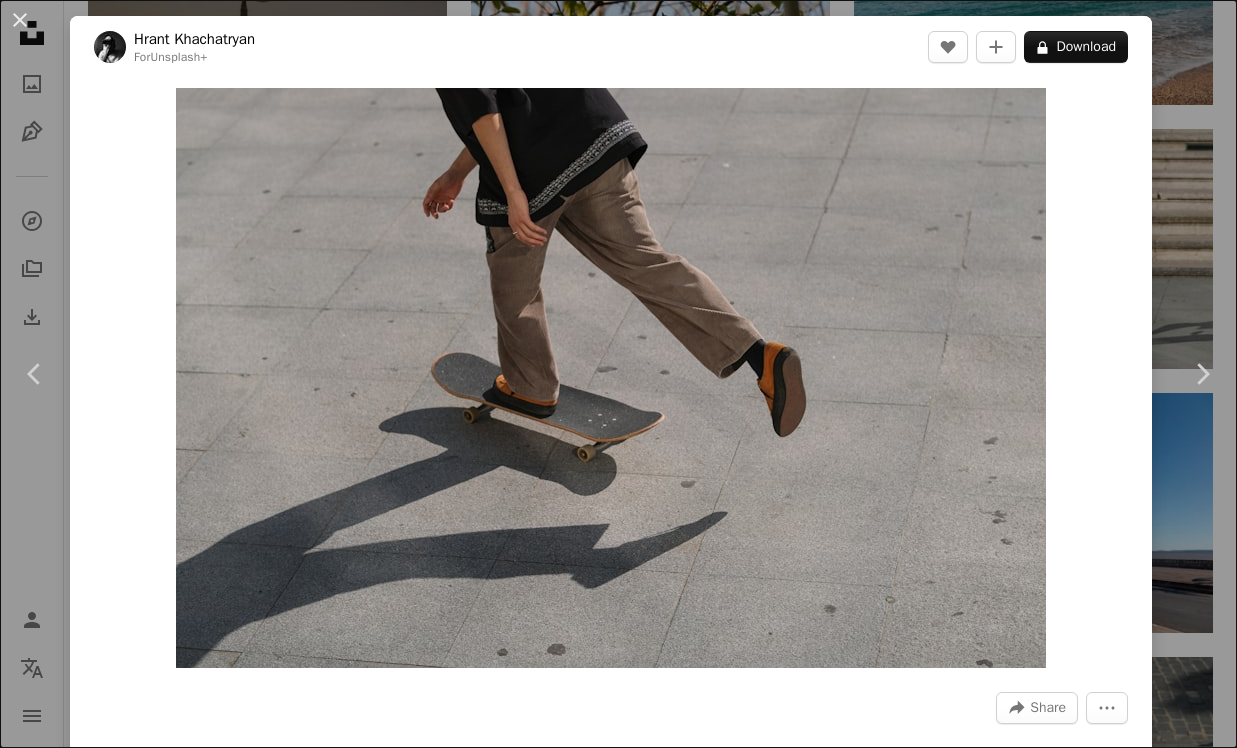 scroll, scrollTop: 1156, scrollLeft: 0, axis: vertical 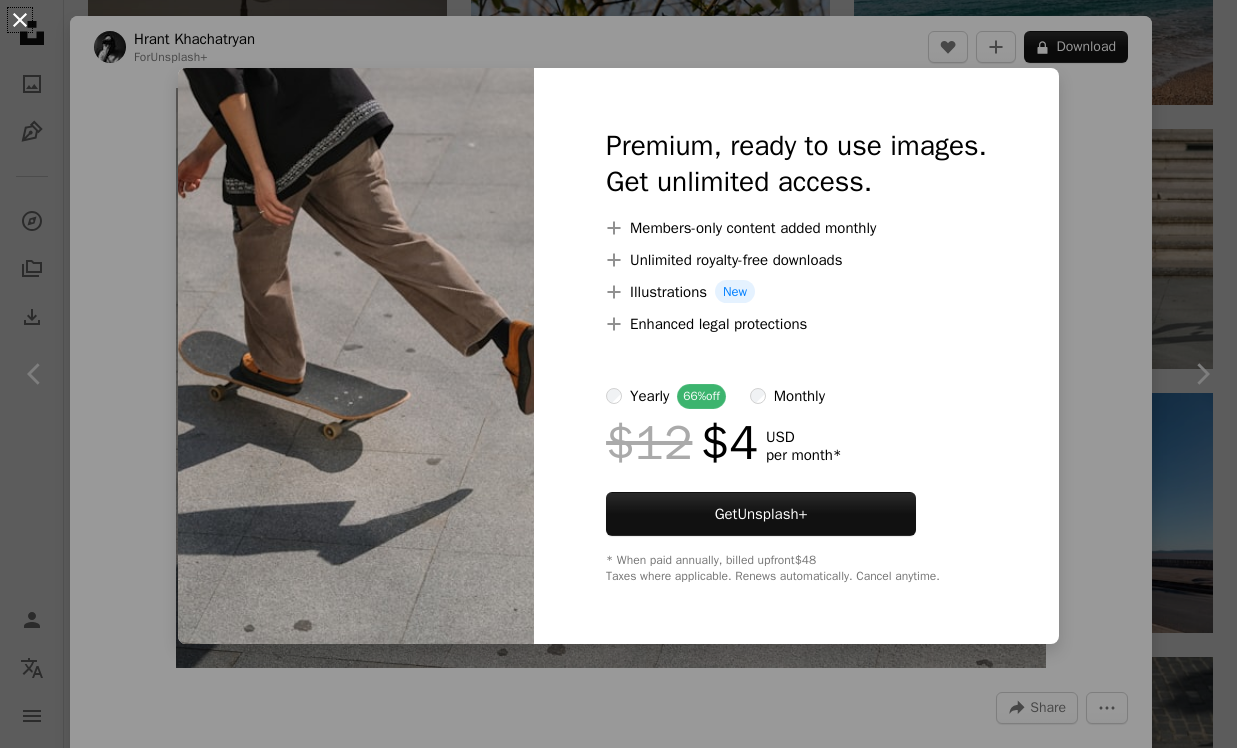 click on "An X shape" at bounding box center [20, 20] 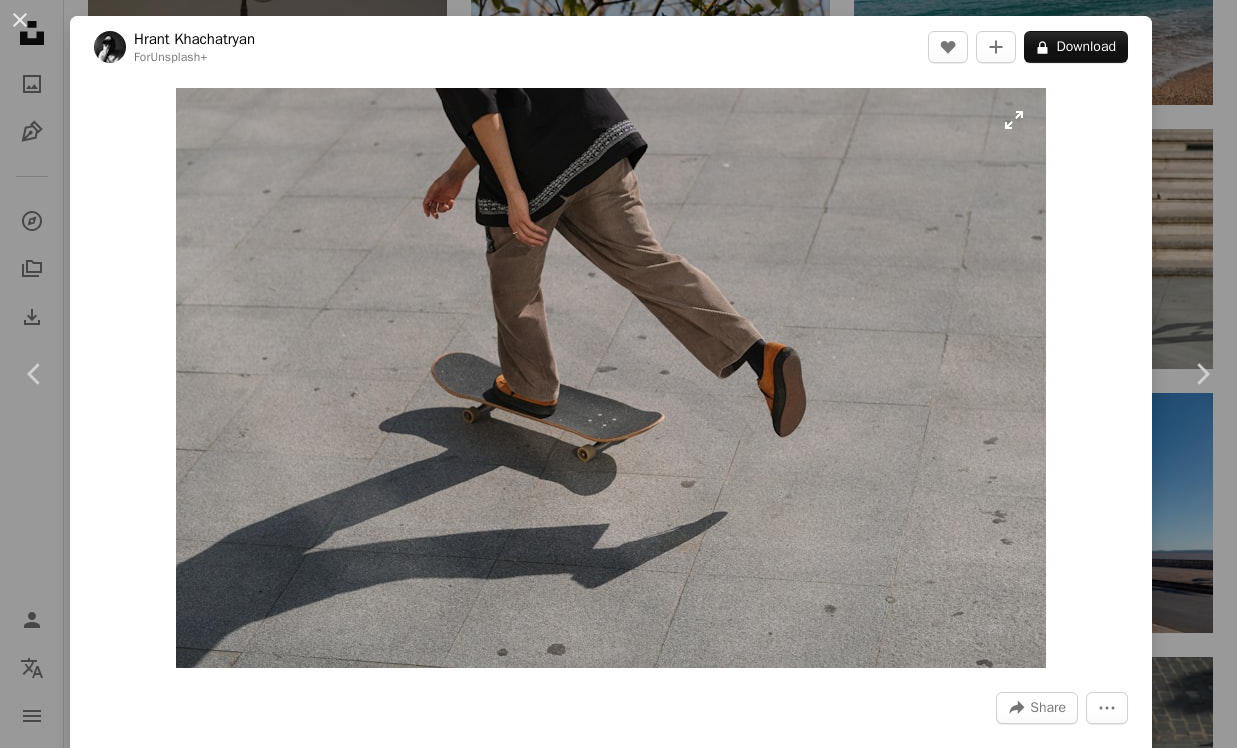 click at bounding box center (611, 378) 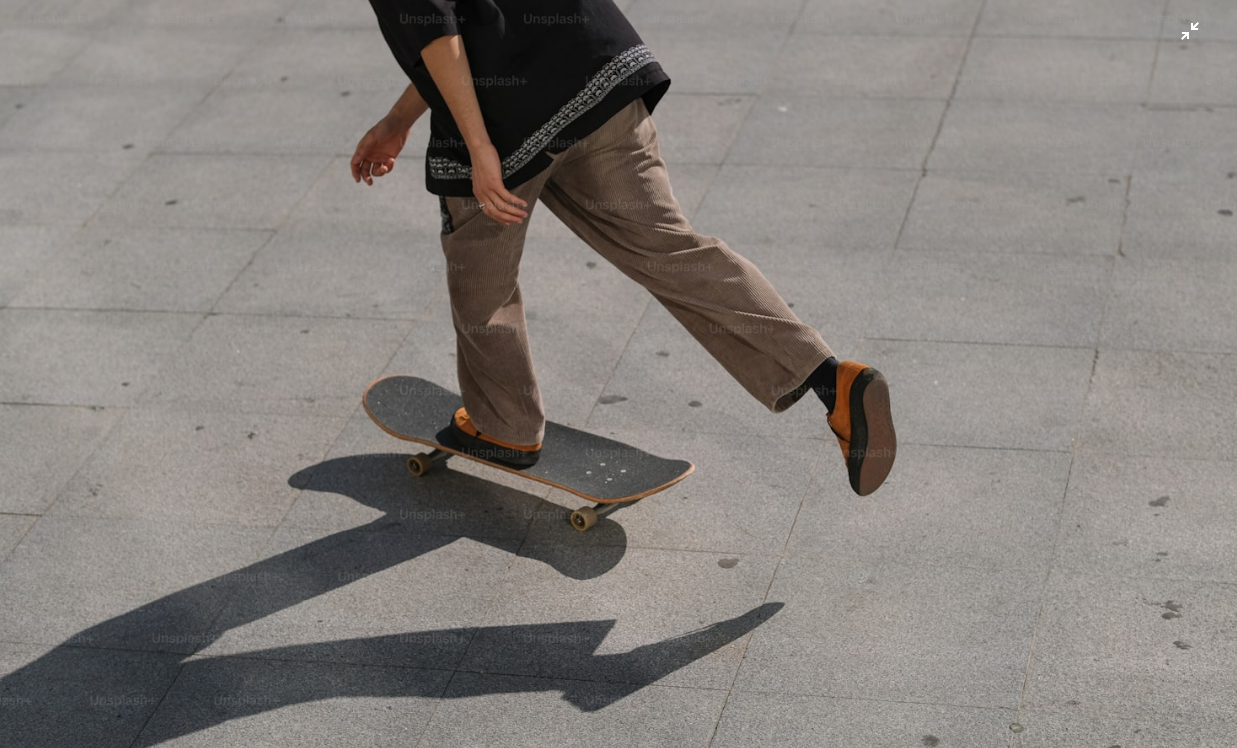 scroll, scrollTop: 33, scrollLeft: 0, axis: vertical 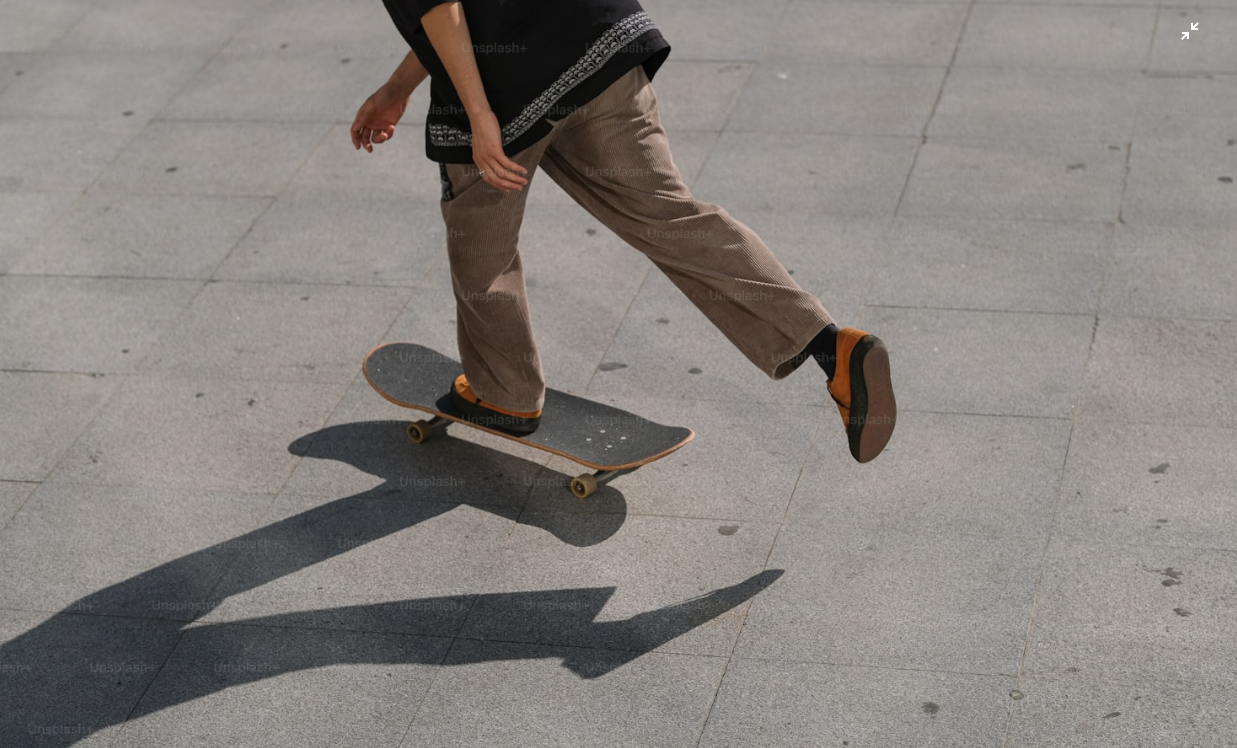 click at bounding box center [618, 379] 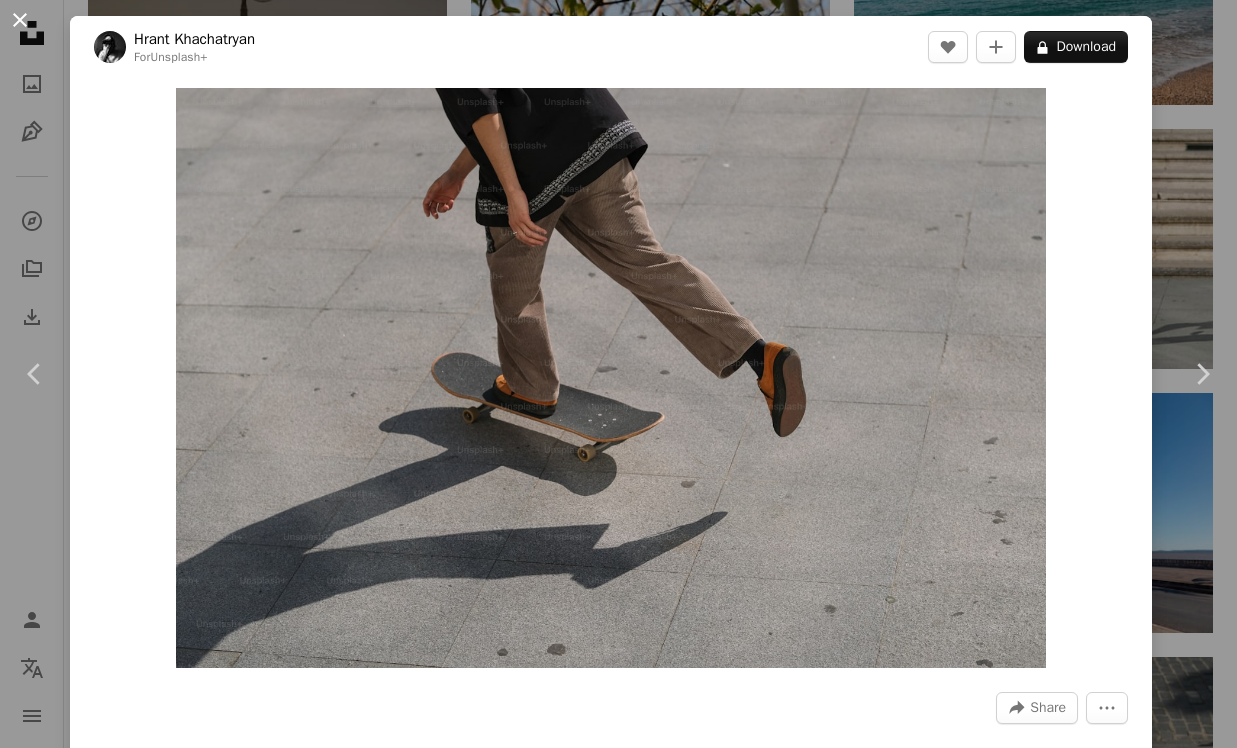 click on "An X shape" at bounding box center [20, 20] 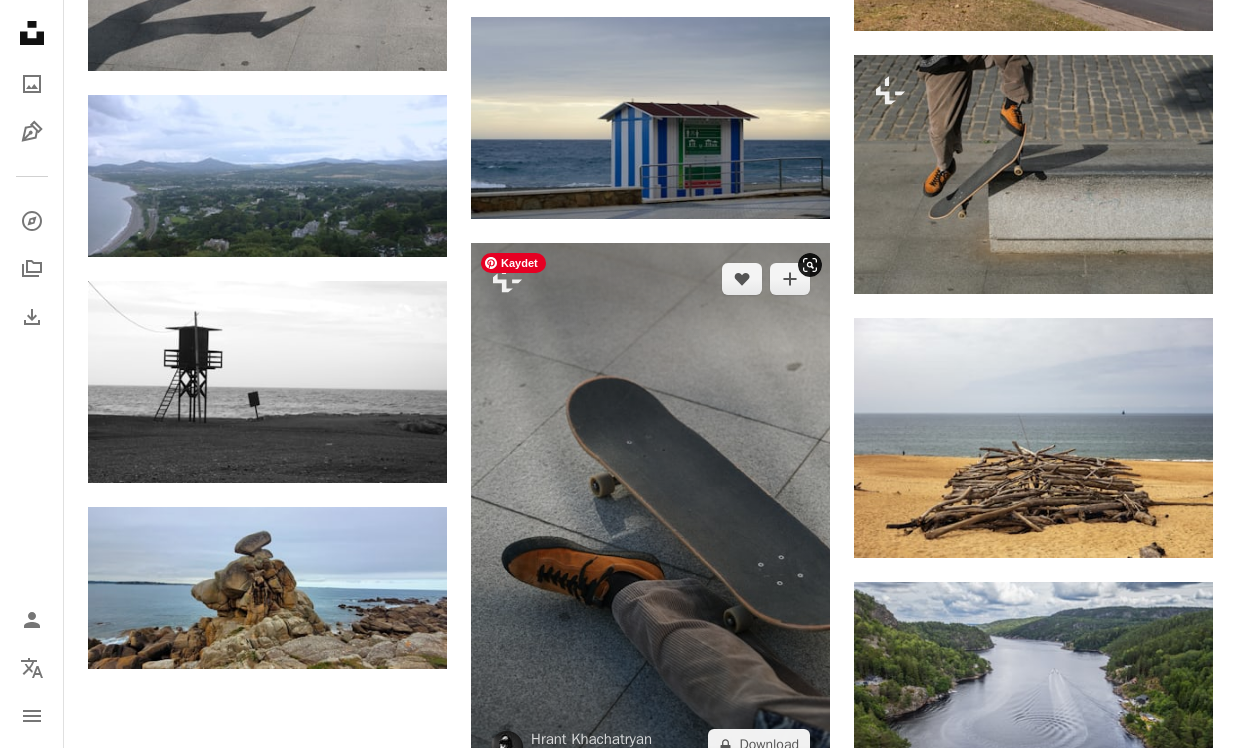 scroll, scrollTop: 1836, scrollLeft: 0, axis: vertical 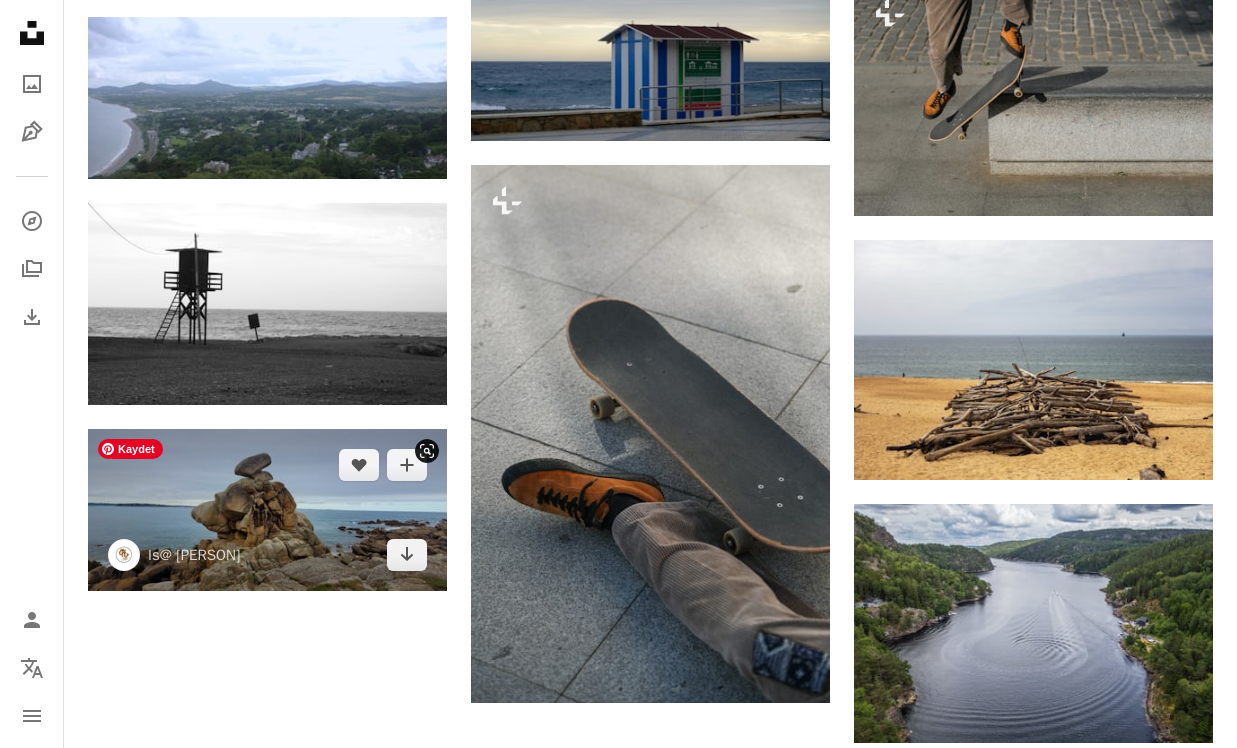 click at bounding box center (267, 510) 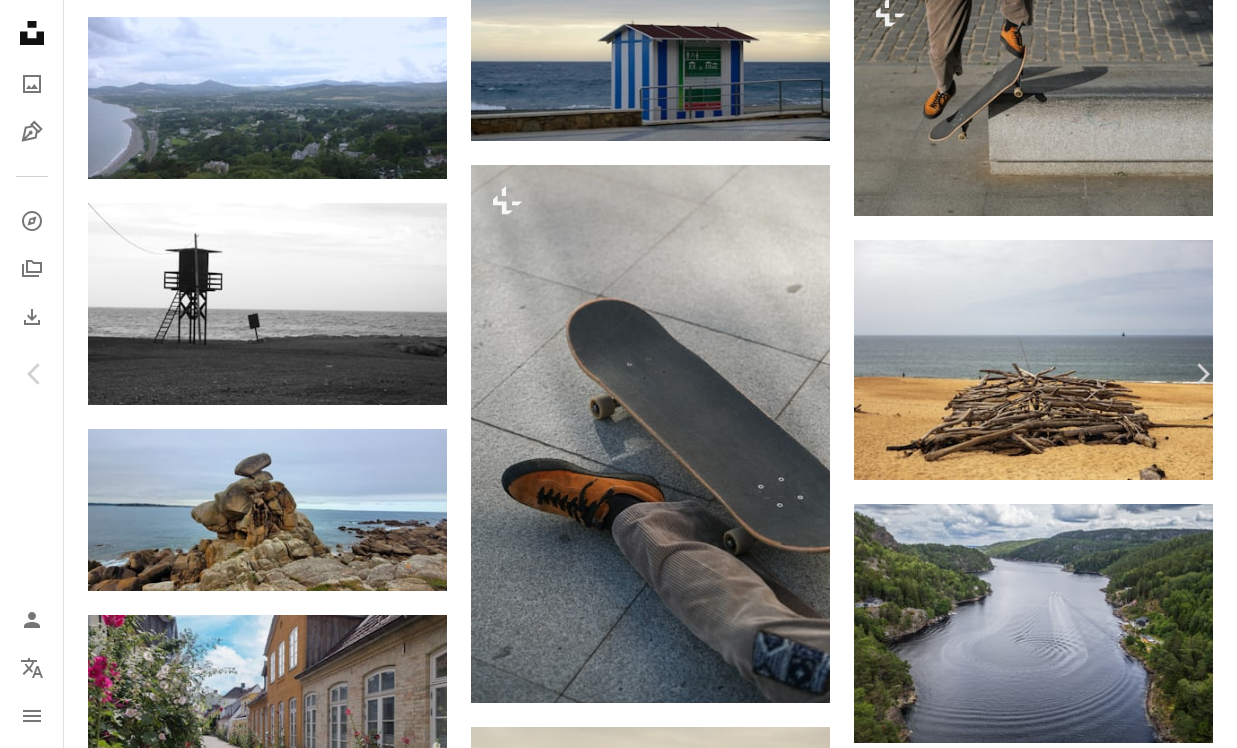 click on "Chevron down" 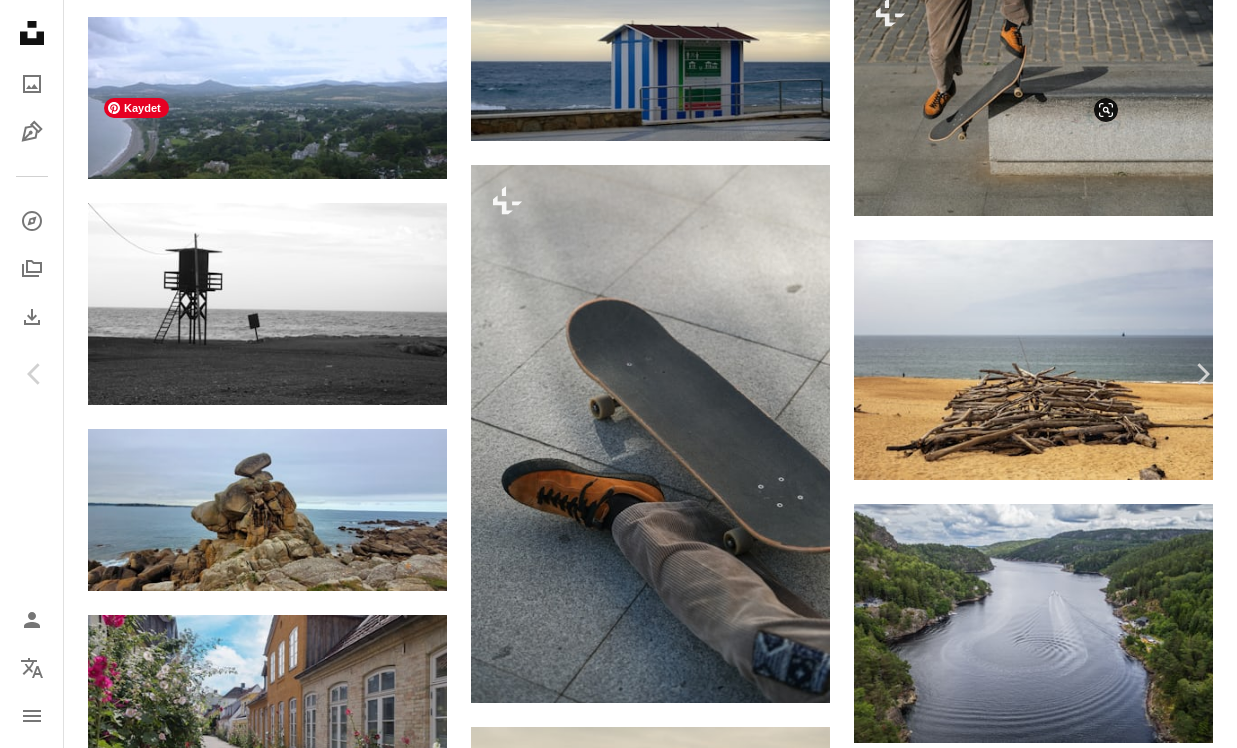 click at bounding box center [611, 4722] 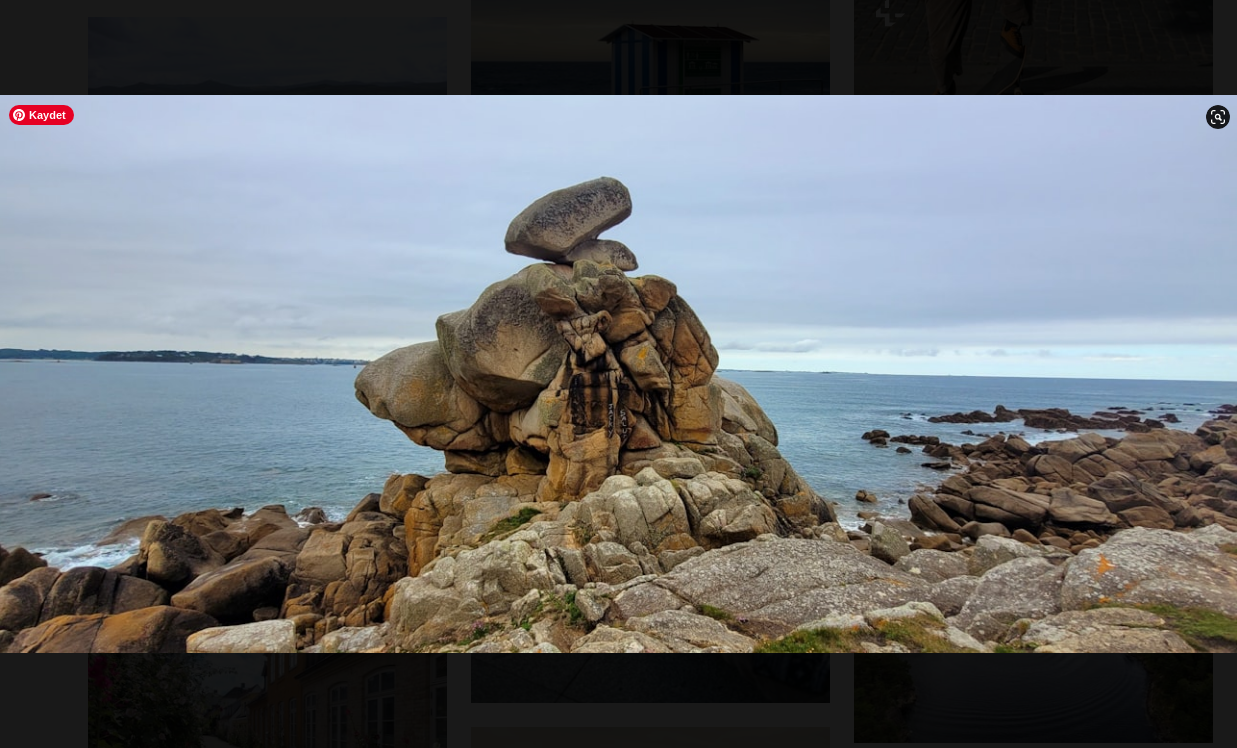 click at bounding box center (618, 374) 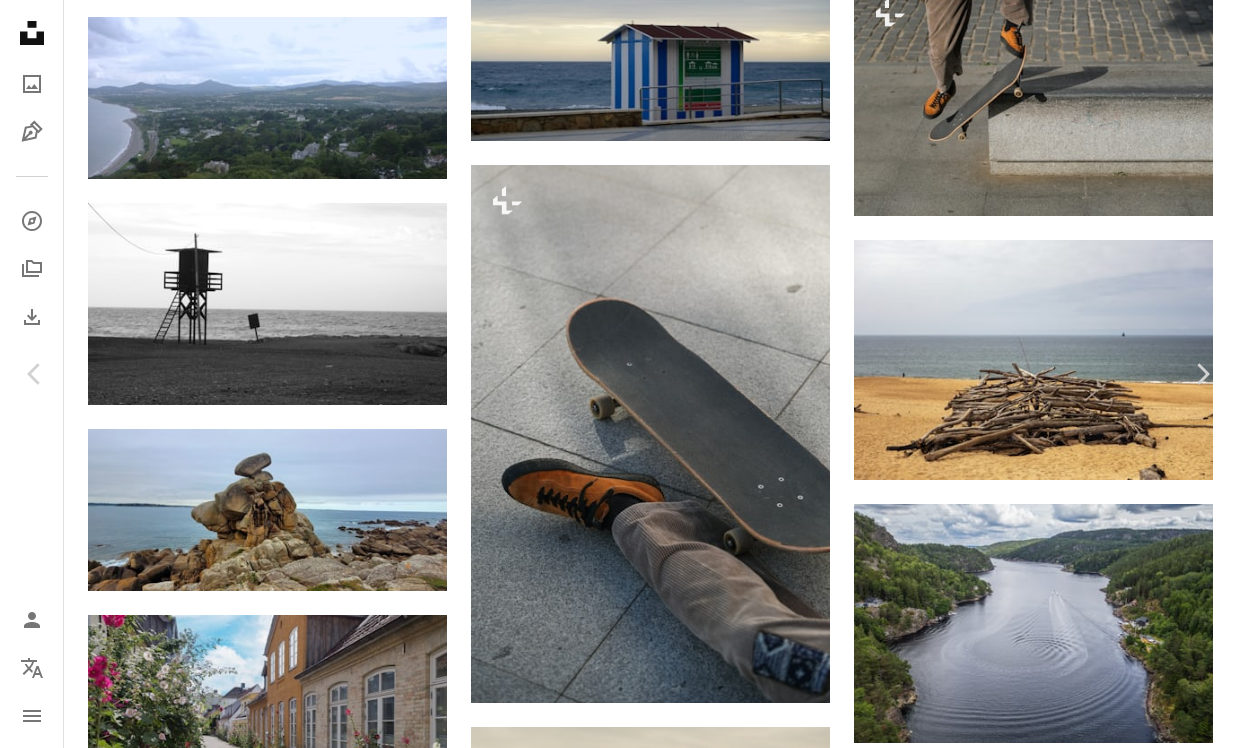 click on "Download free" at bounding box center [1038, 4449] 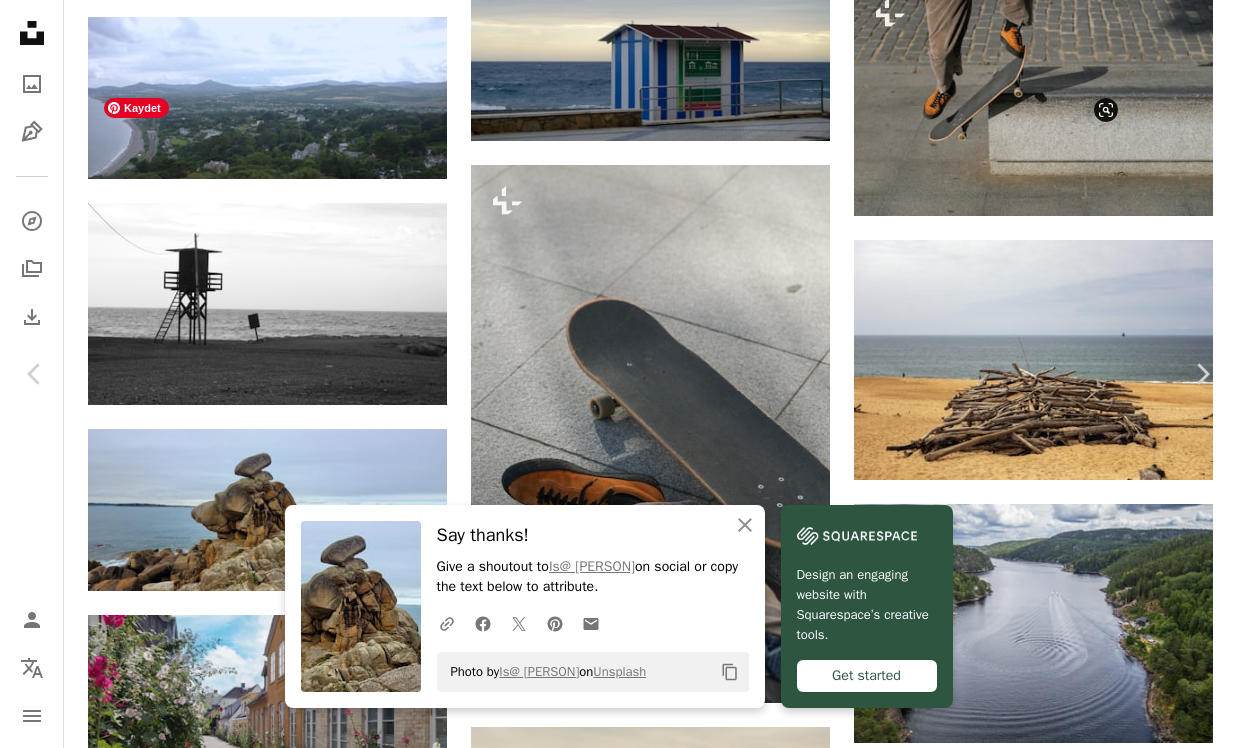 click at bounding box center (611, 4722) 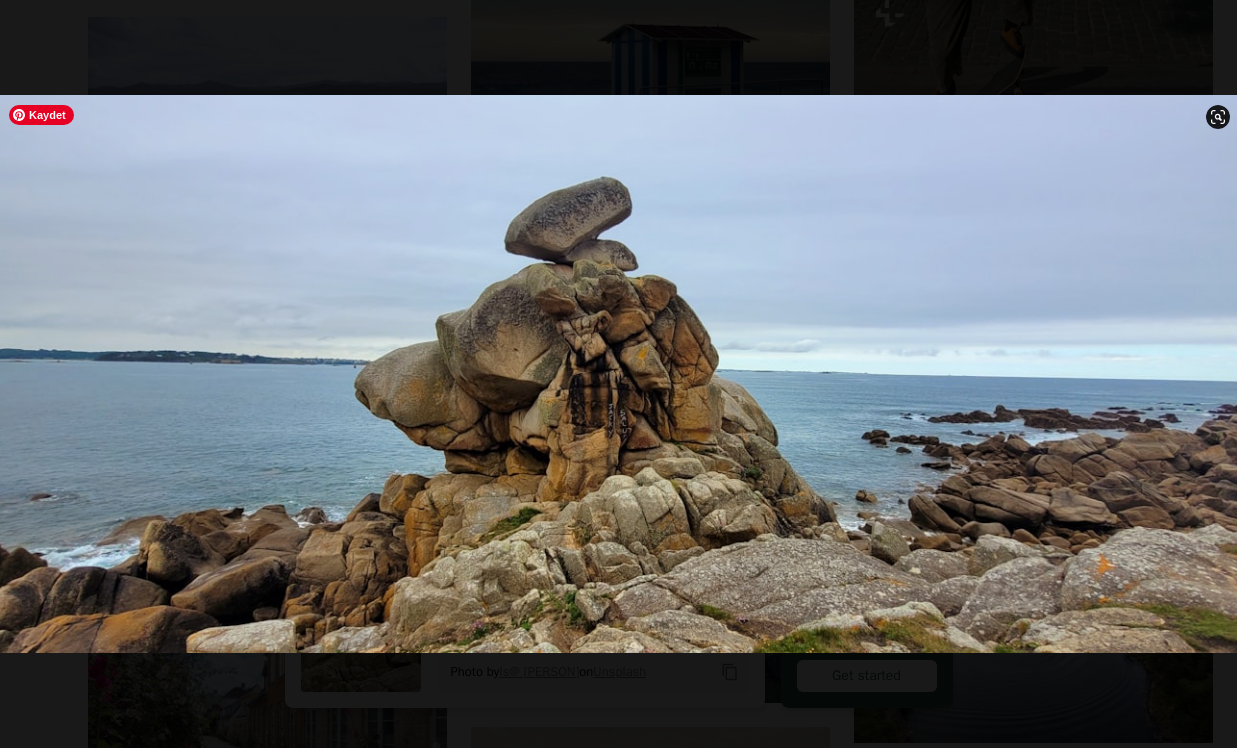drag, startPoint x: 901, startPoint y: 215, endPoint x: 853, endPoint y: 215, distance: 48 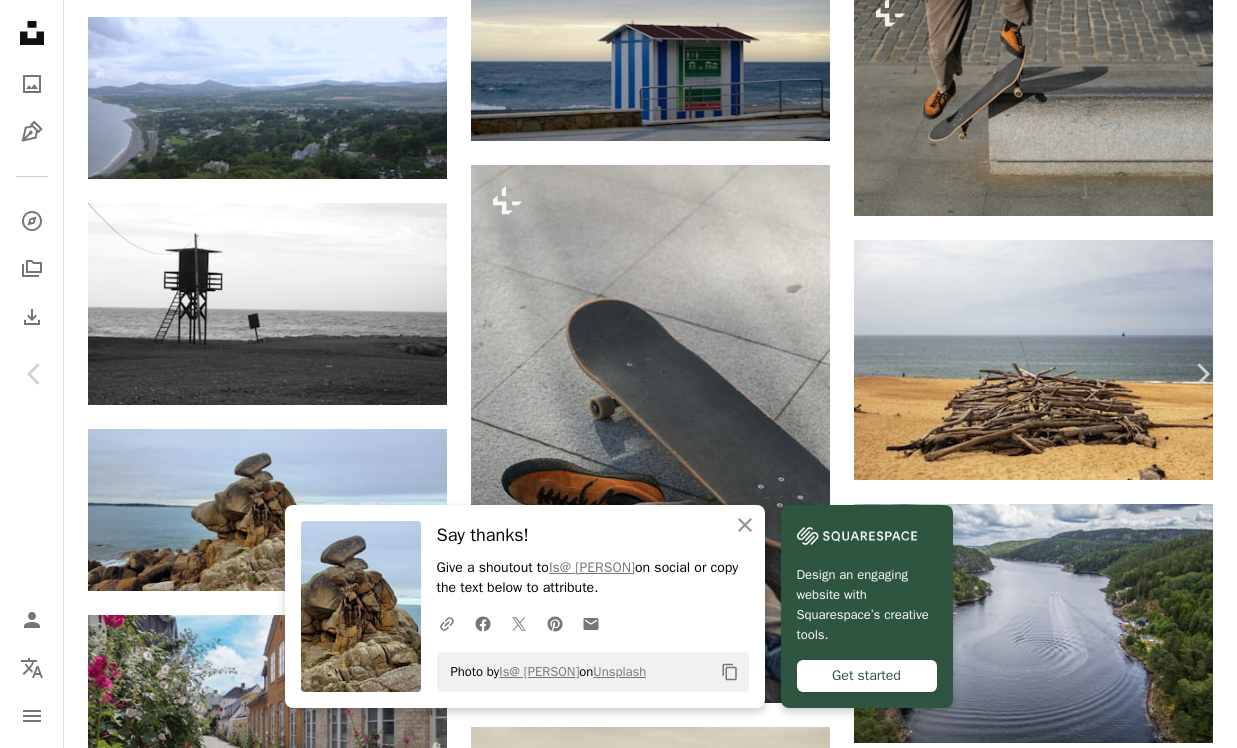 click on "An X shape" at bounding box center (20, 20) 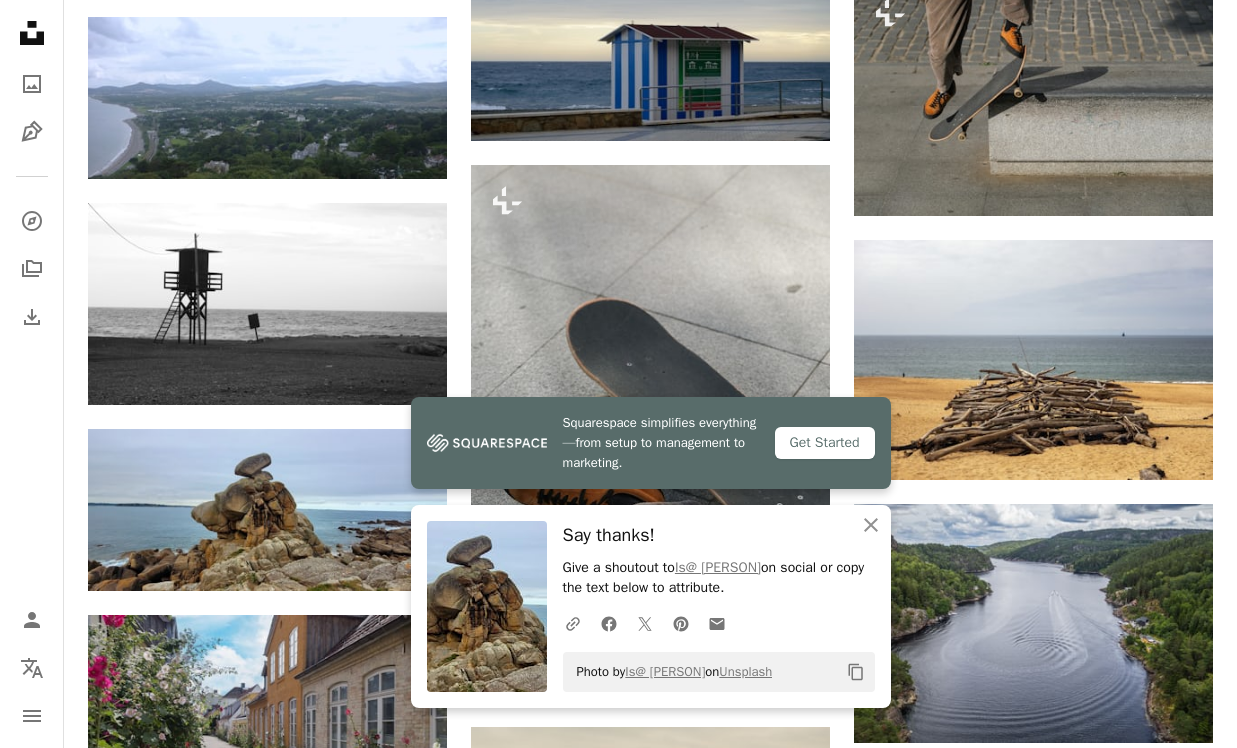scroll, scrollTop: 2108, scrollLeft: 0, axis: vertical 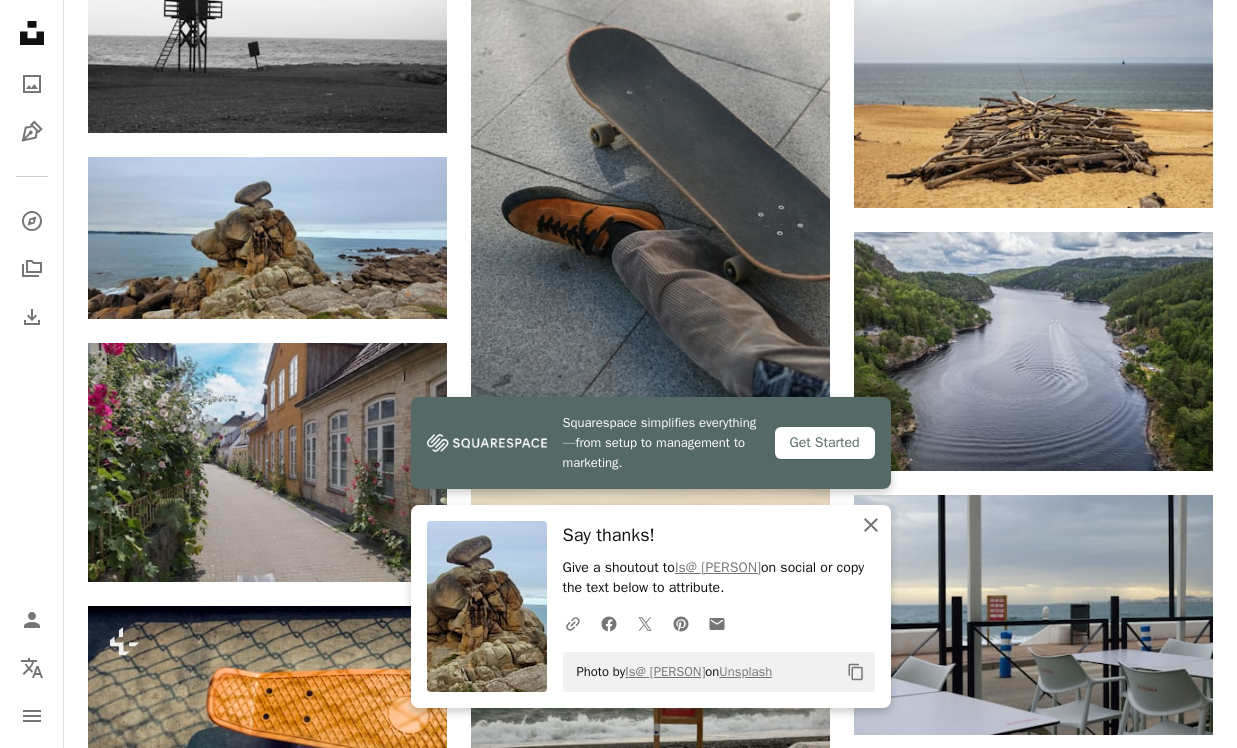 click on "An X shape" 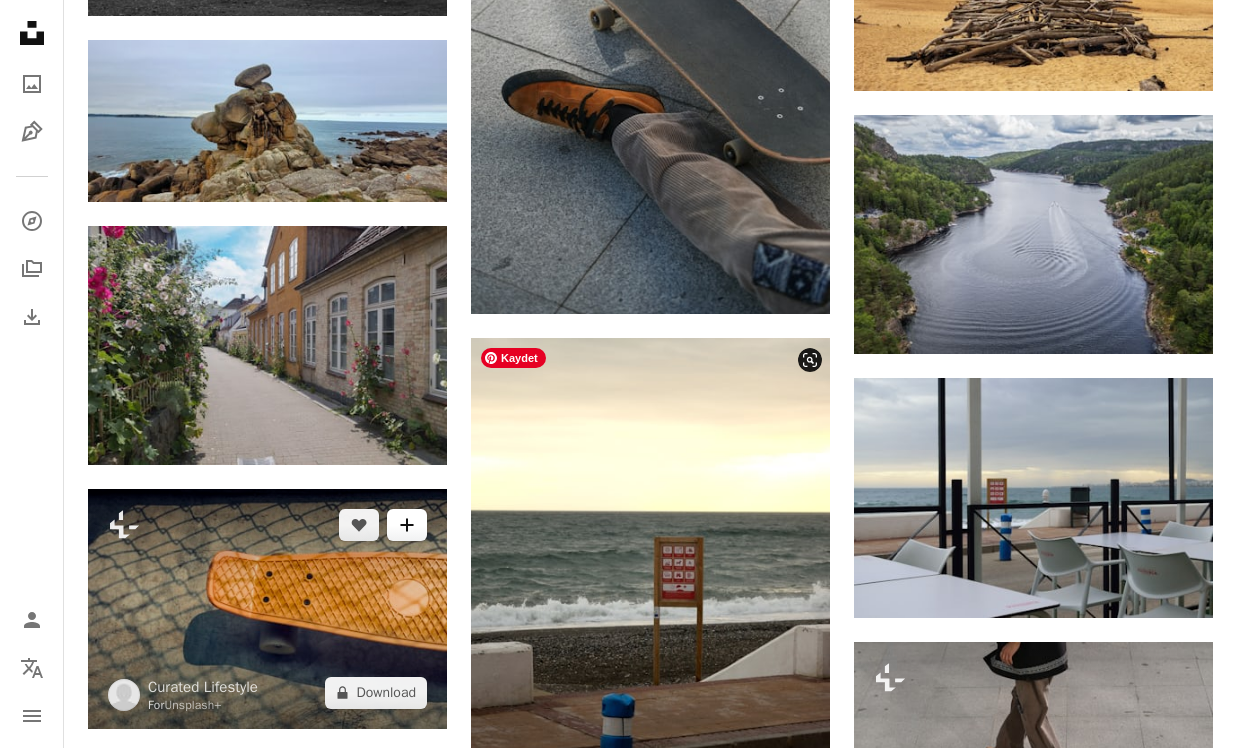 scroll, scrollTop: 2380, scrollLeft: 0, axis: vertical 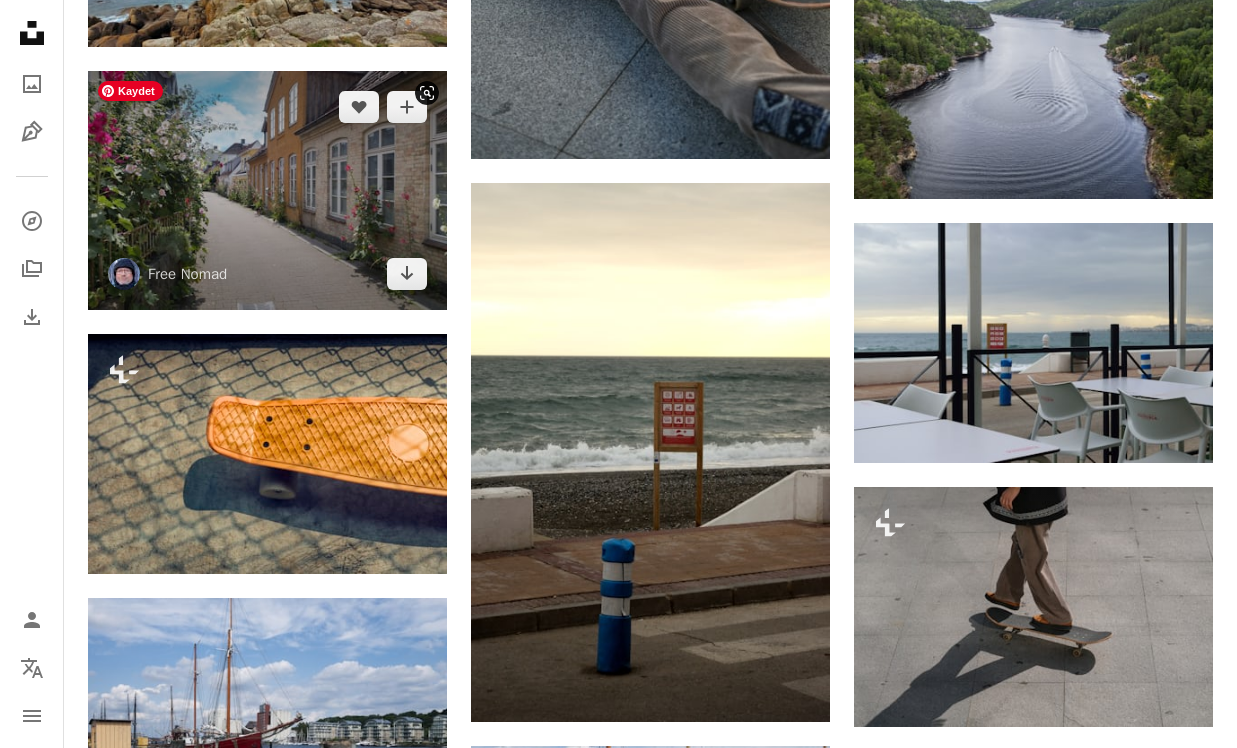 click at bounding box center [267, 191] 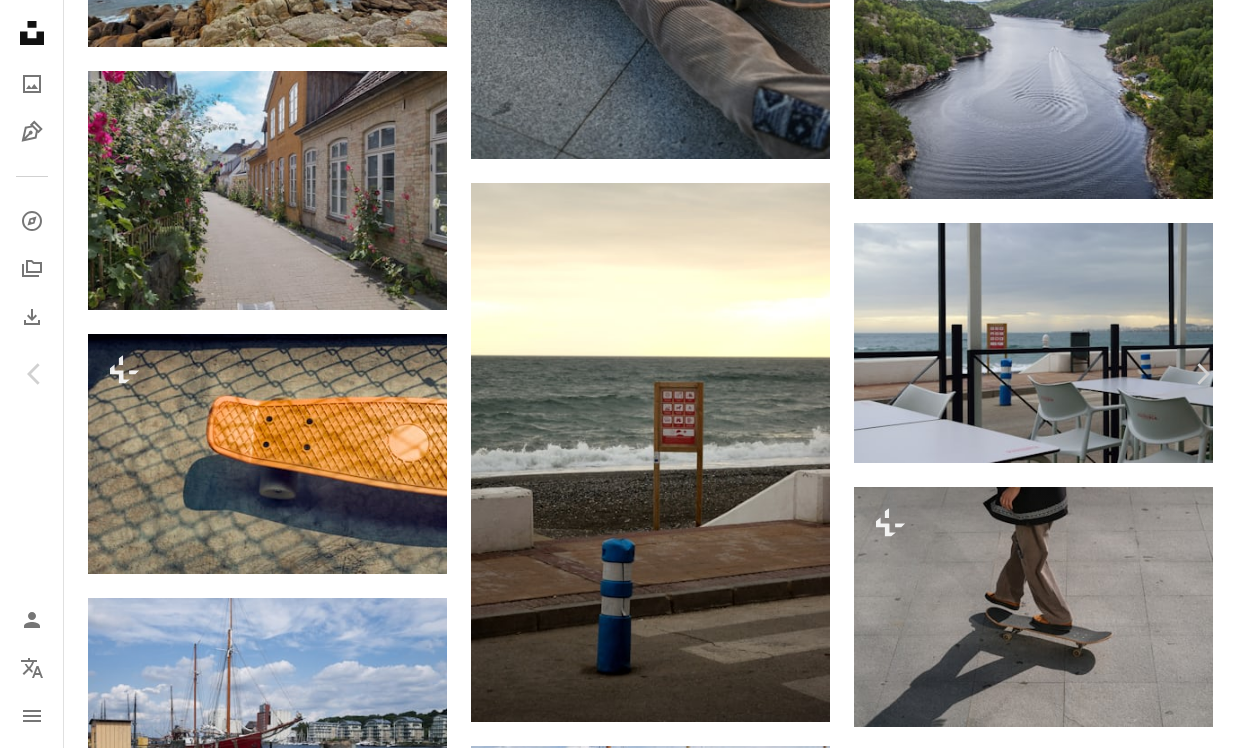 click 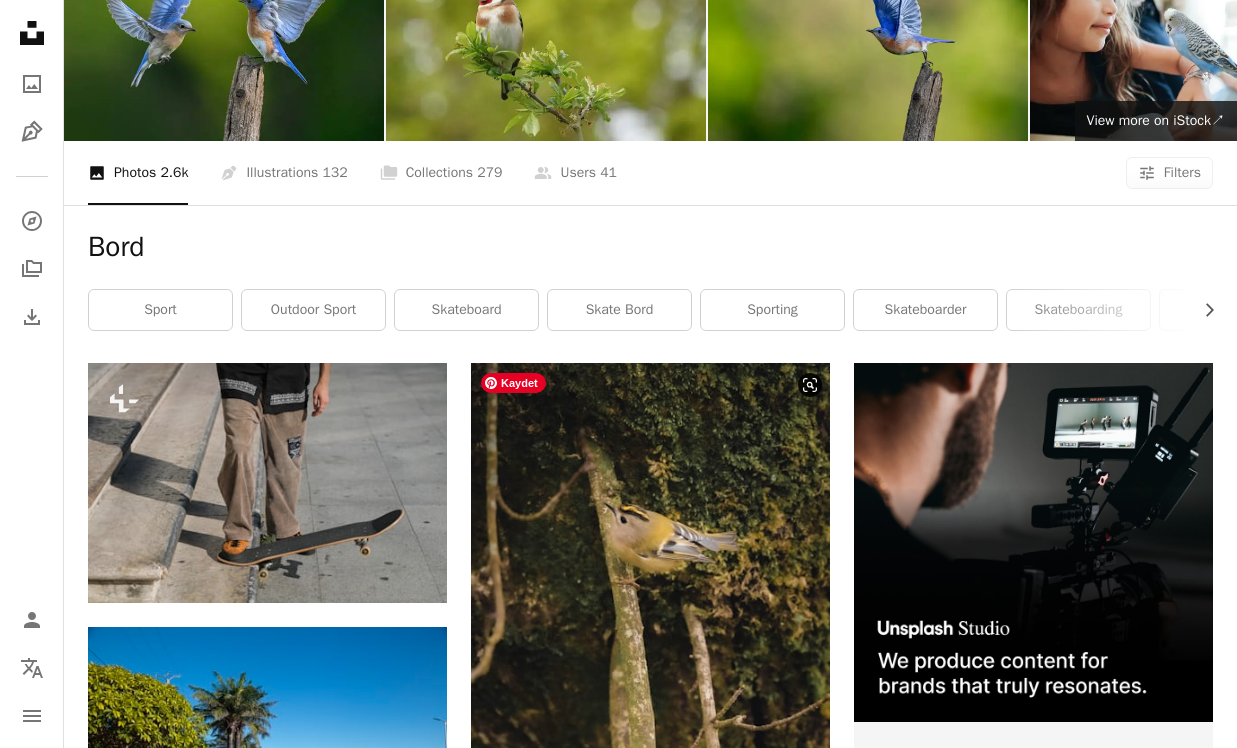 scroll, scrollTop: 0, scrollLeft: 0, axis: both 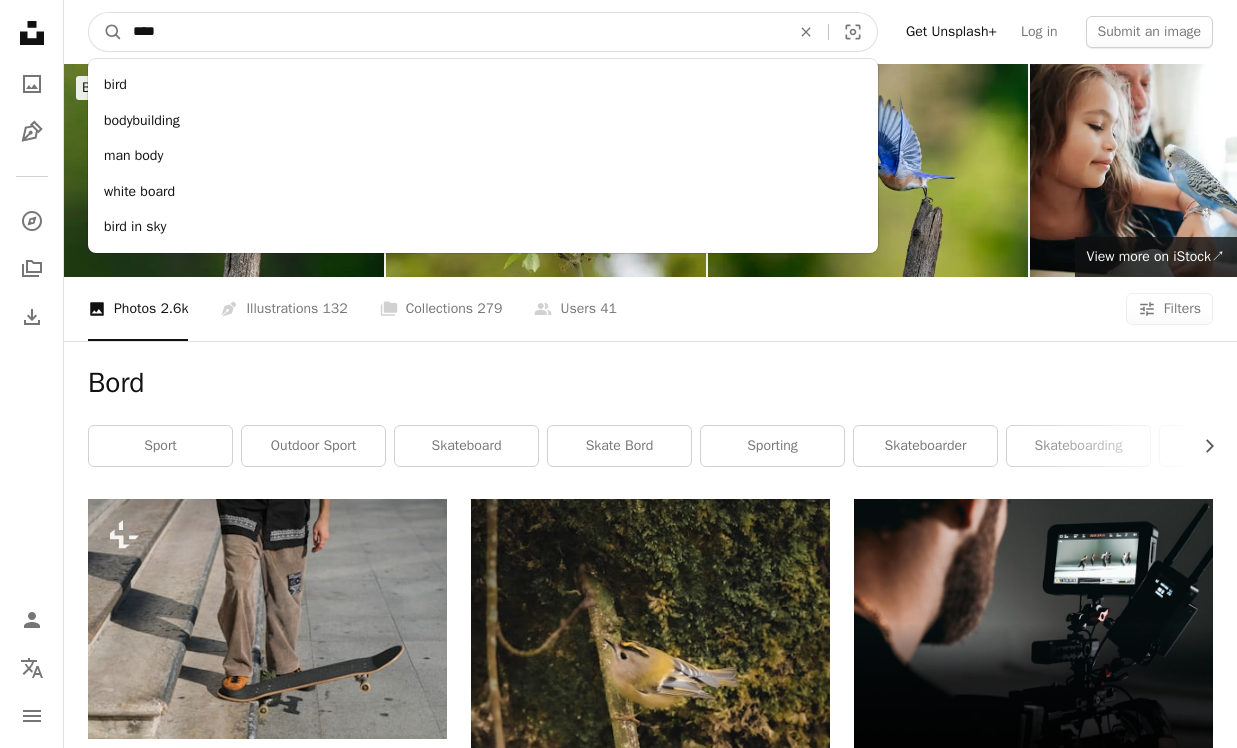 drag, startPoint x: 203, startPoint y: 33, endPoint x: 111, endPoint y: 24, distance: 92.43917 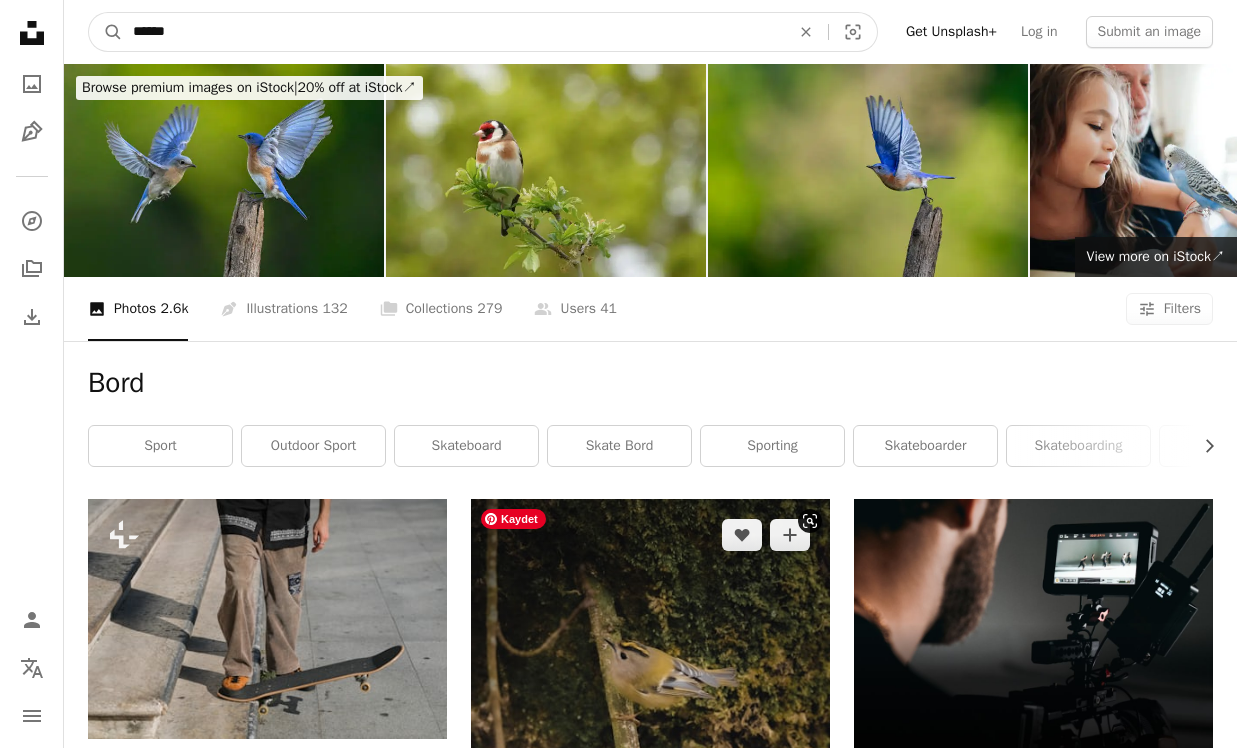 type on "******" 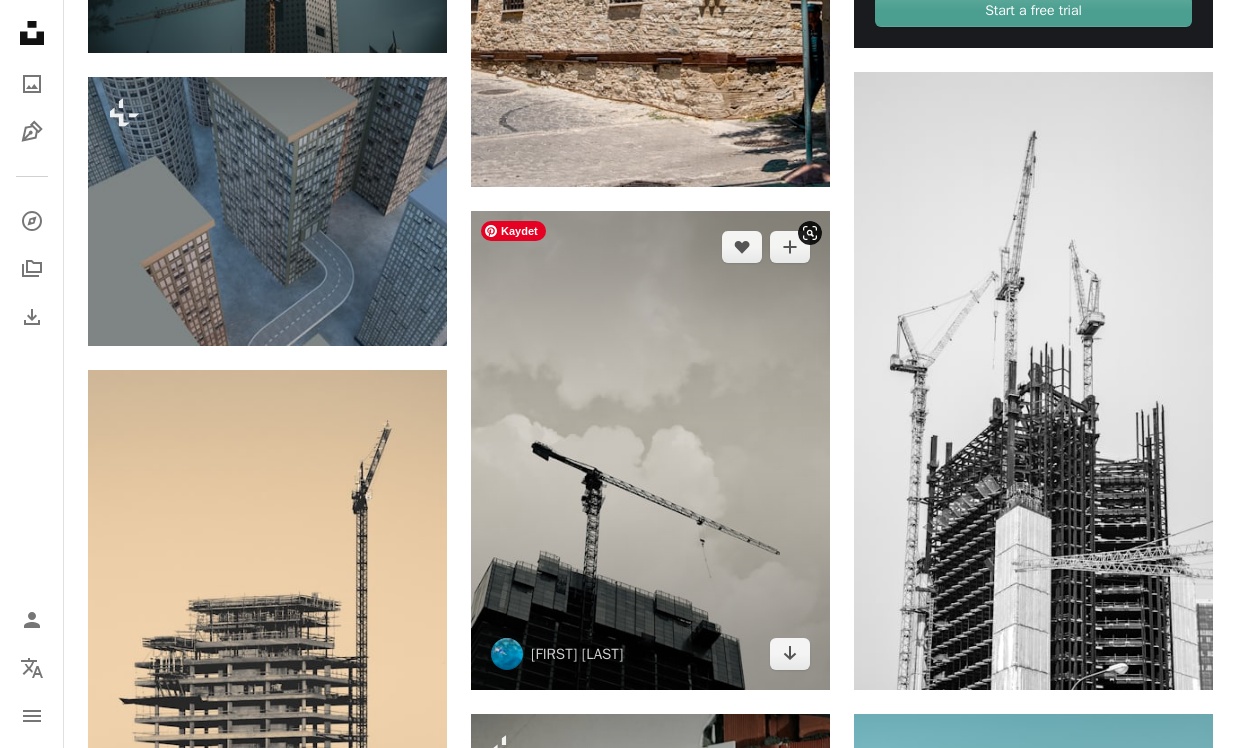 scroll, scrollTop: 1020, scrollLeft: 0, axis: vertical 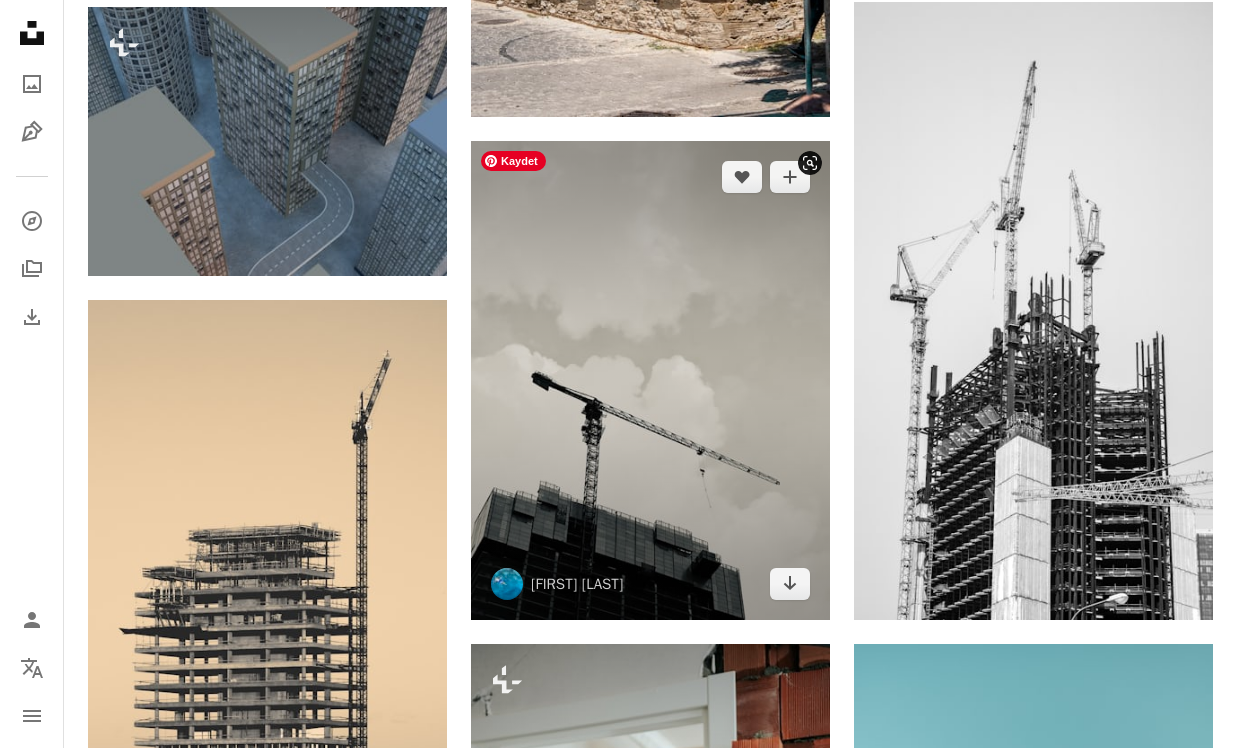 click at bounding box center (650, 380) 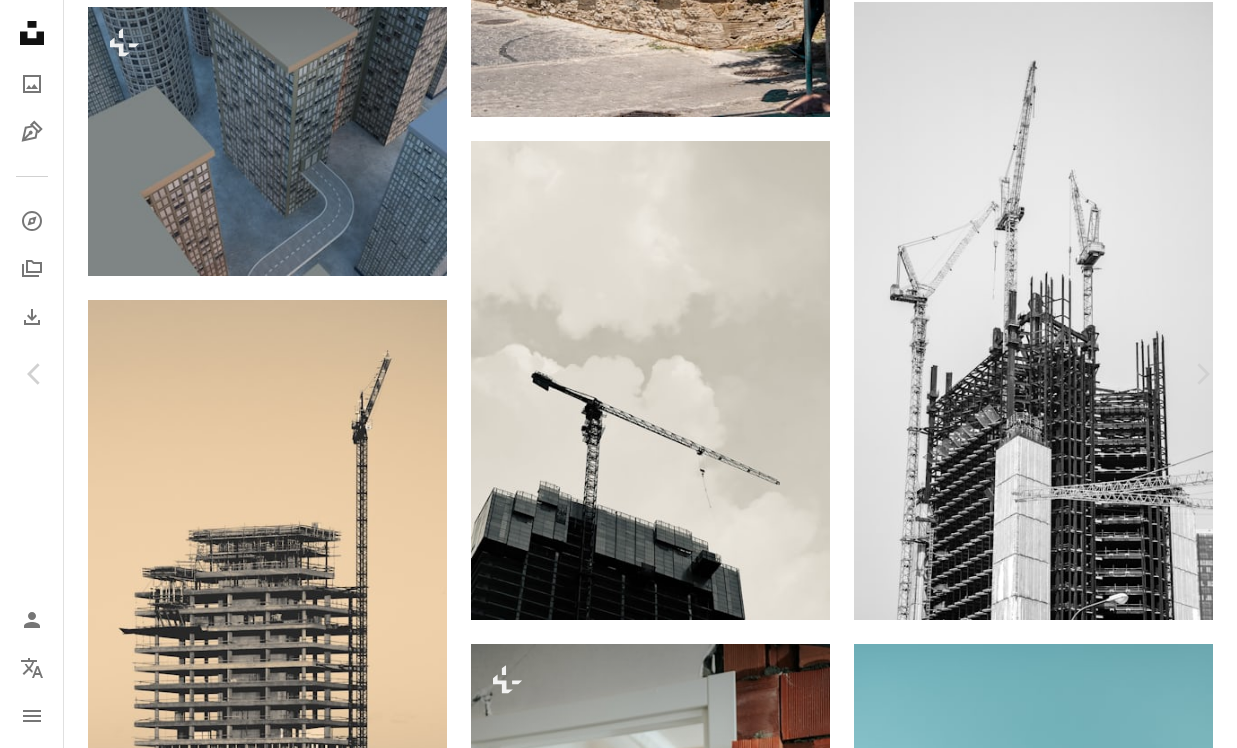 click on "Chevron down" at bounding box center [1111, 3702] 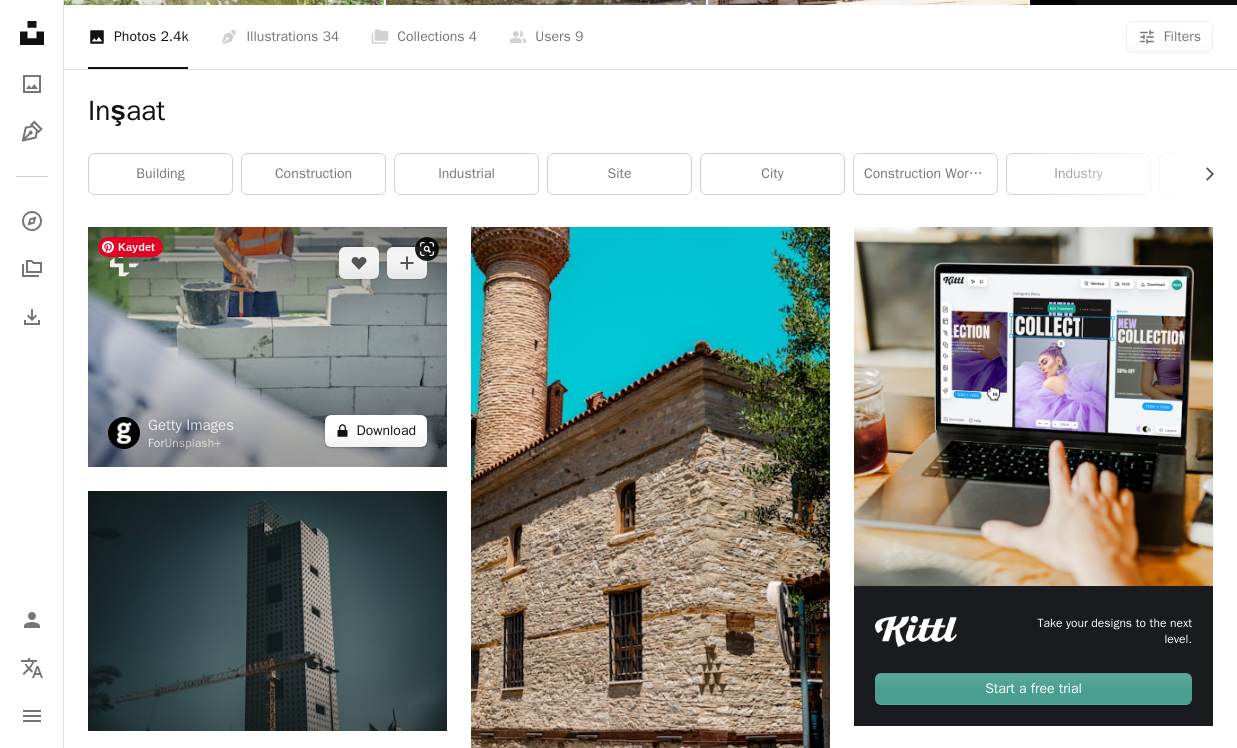 scroll, scrollTop: 0, scrollLeft: 0, axis: both 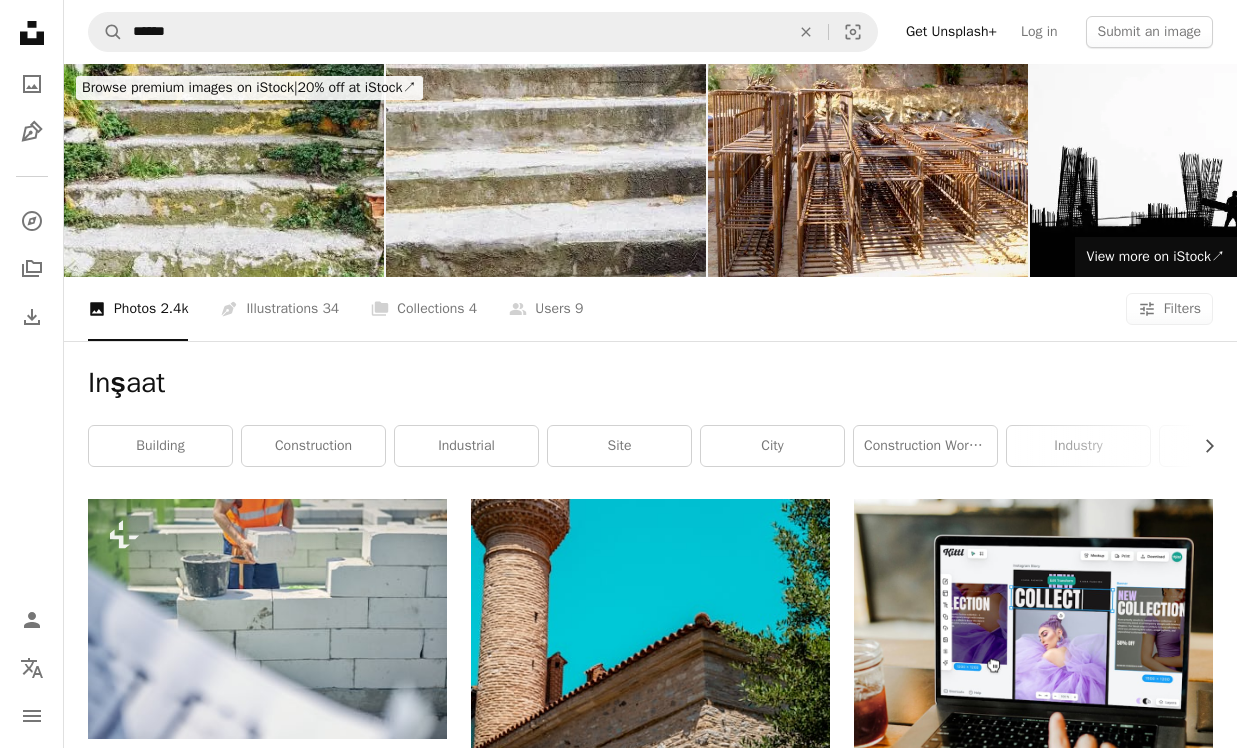 click on "Unsplash logo Unsplash Home" 